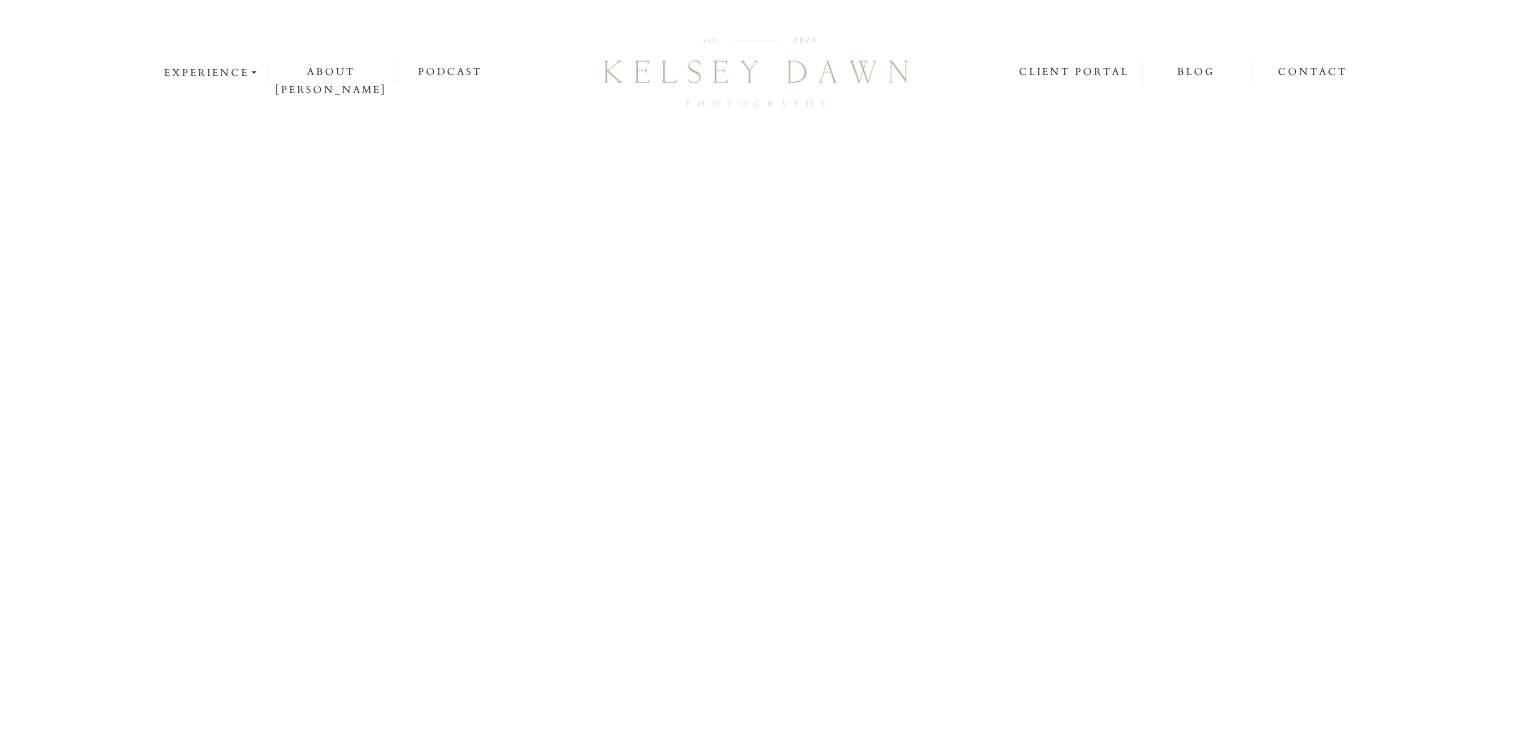 scroll, scrollTop: 0, scrollLeft: 0, axis: both 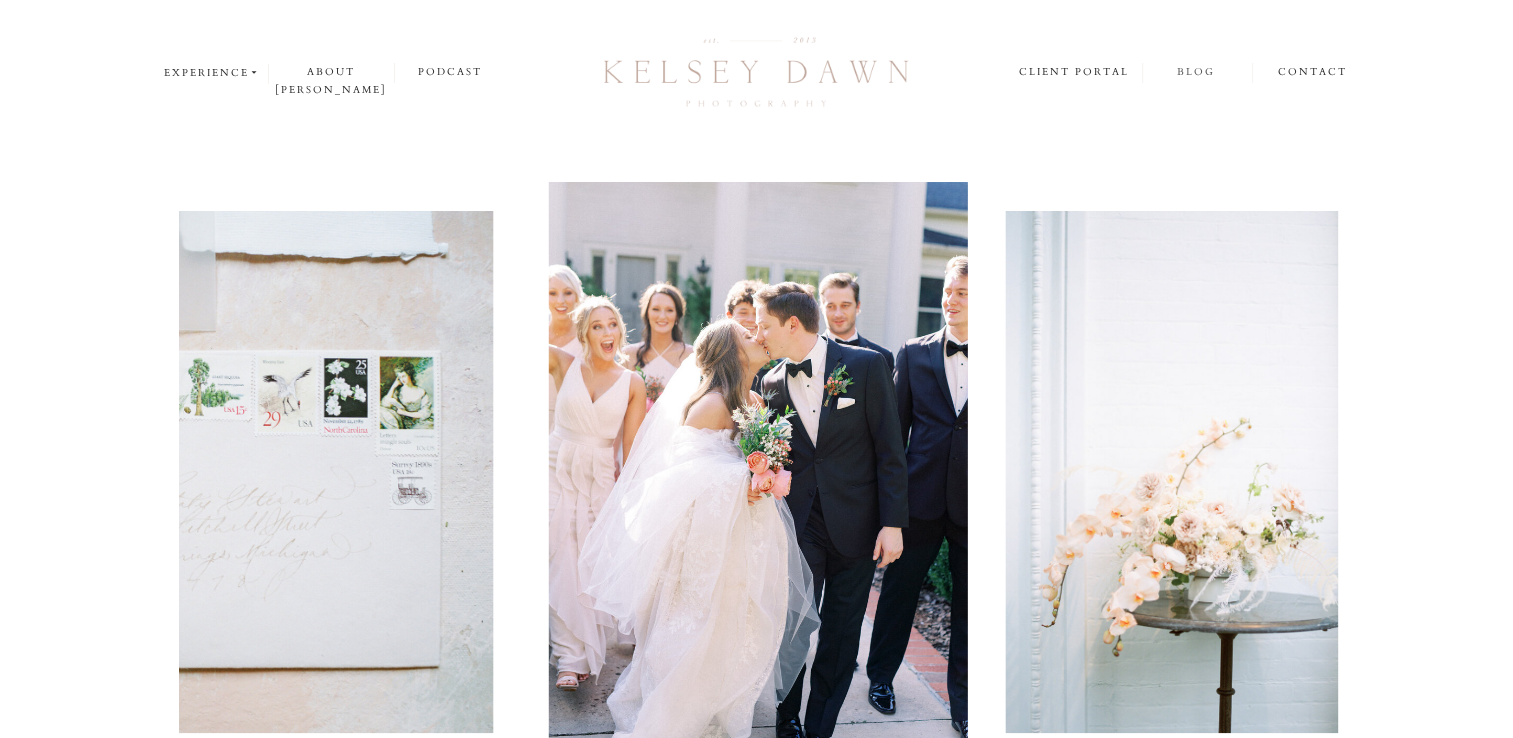 click on "blog" at bounding box center (1196, 72) 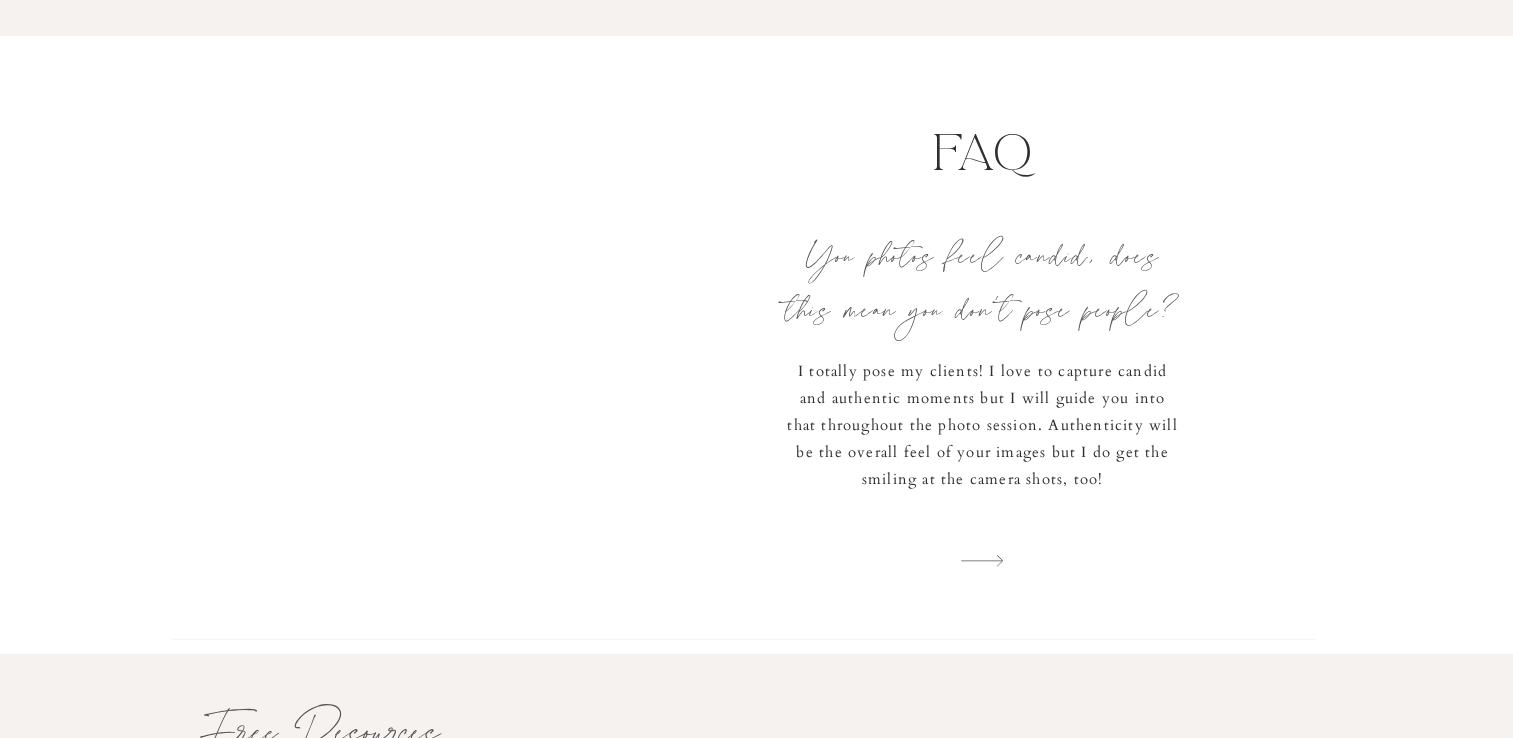 scroll, scrollTop: 5328, scrollLeft: 0, axis: vertical 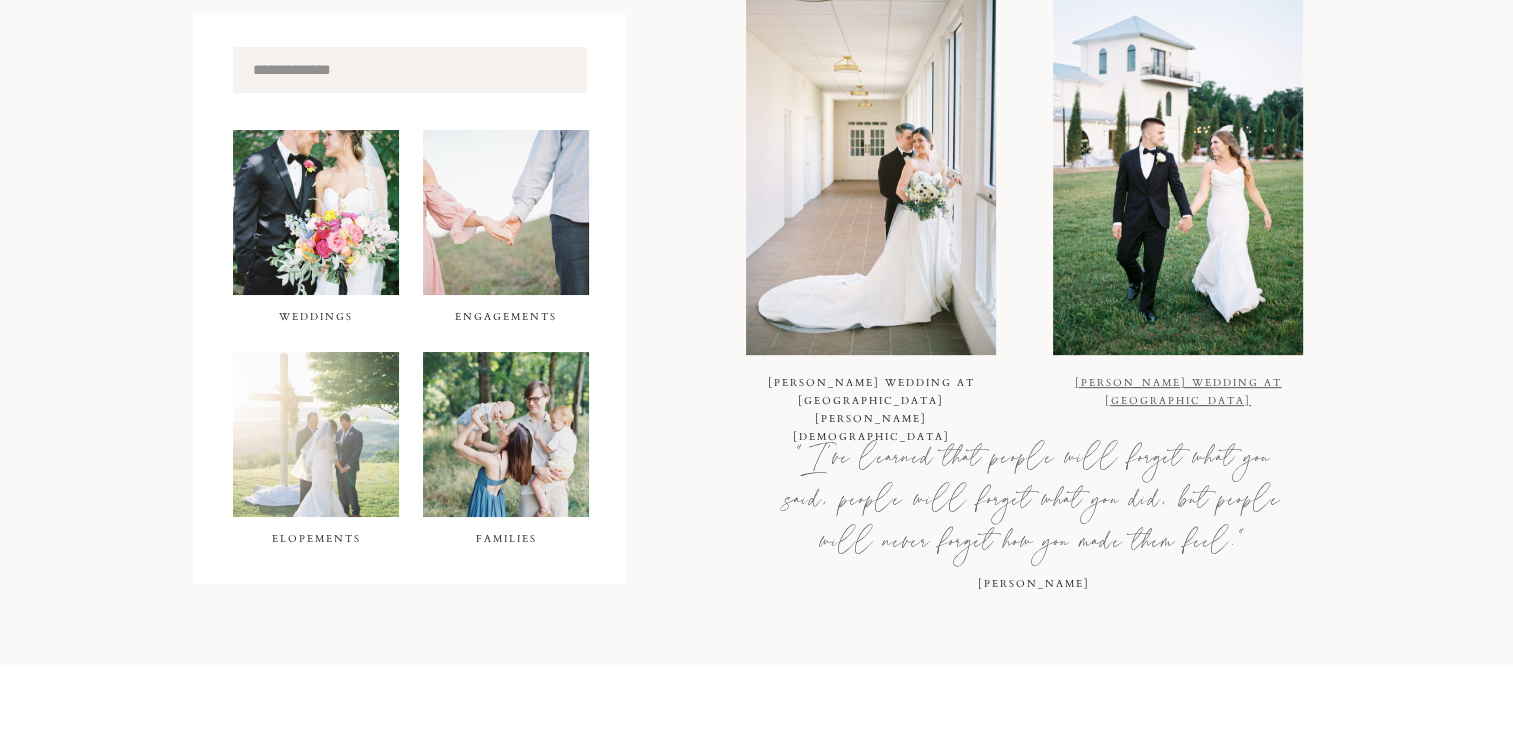 click on "[PERSON_NAME] Wedding at [GEOGRAPHIC_DATA]" at bounding box center [1178, 392] 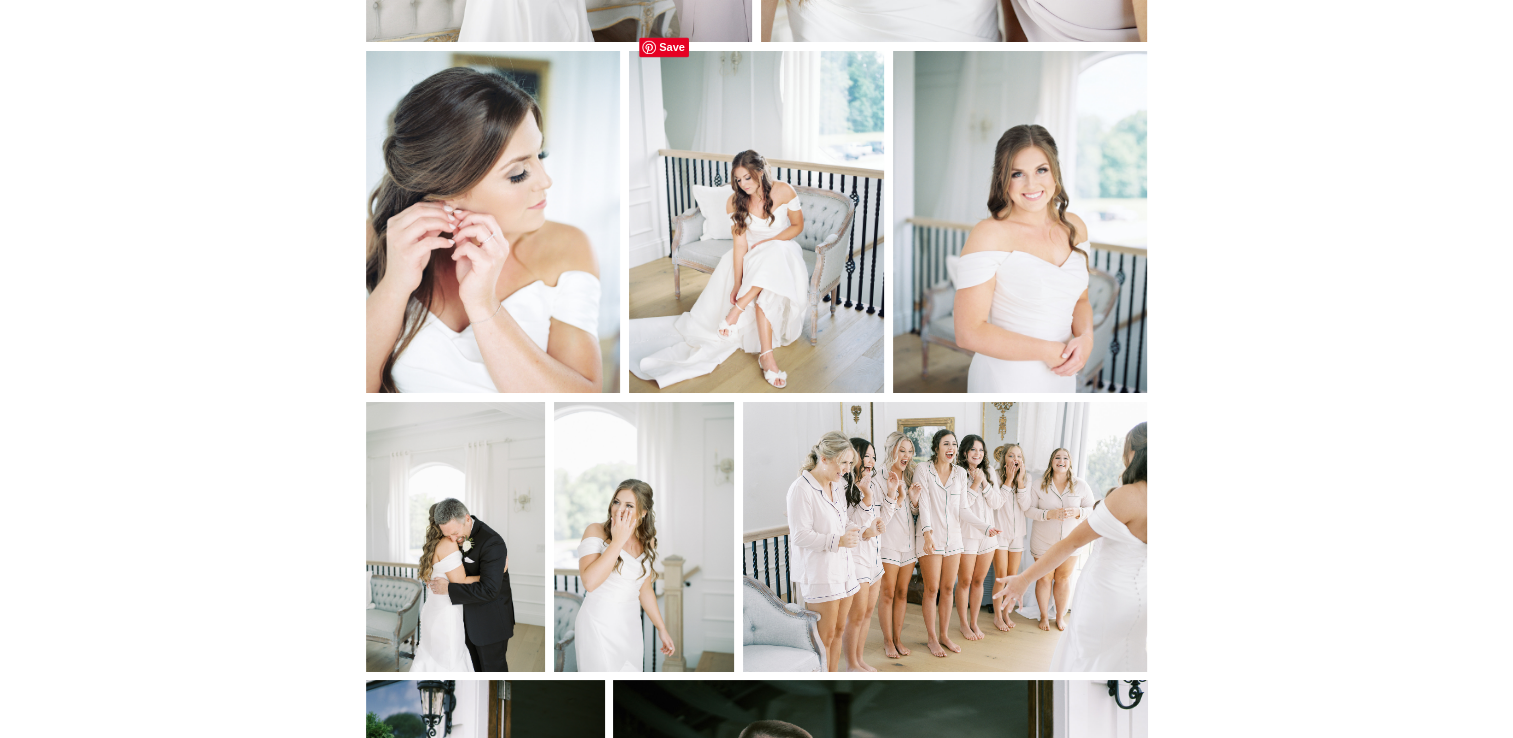 scroll, scrollTop: 3096, scrollLeft: 0, axis: vertical 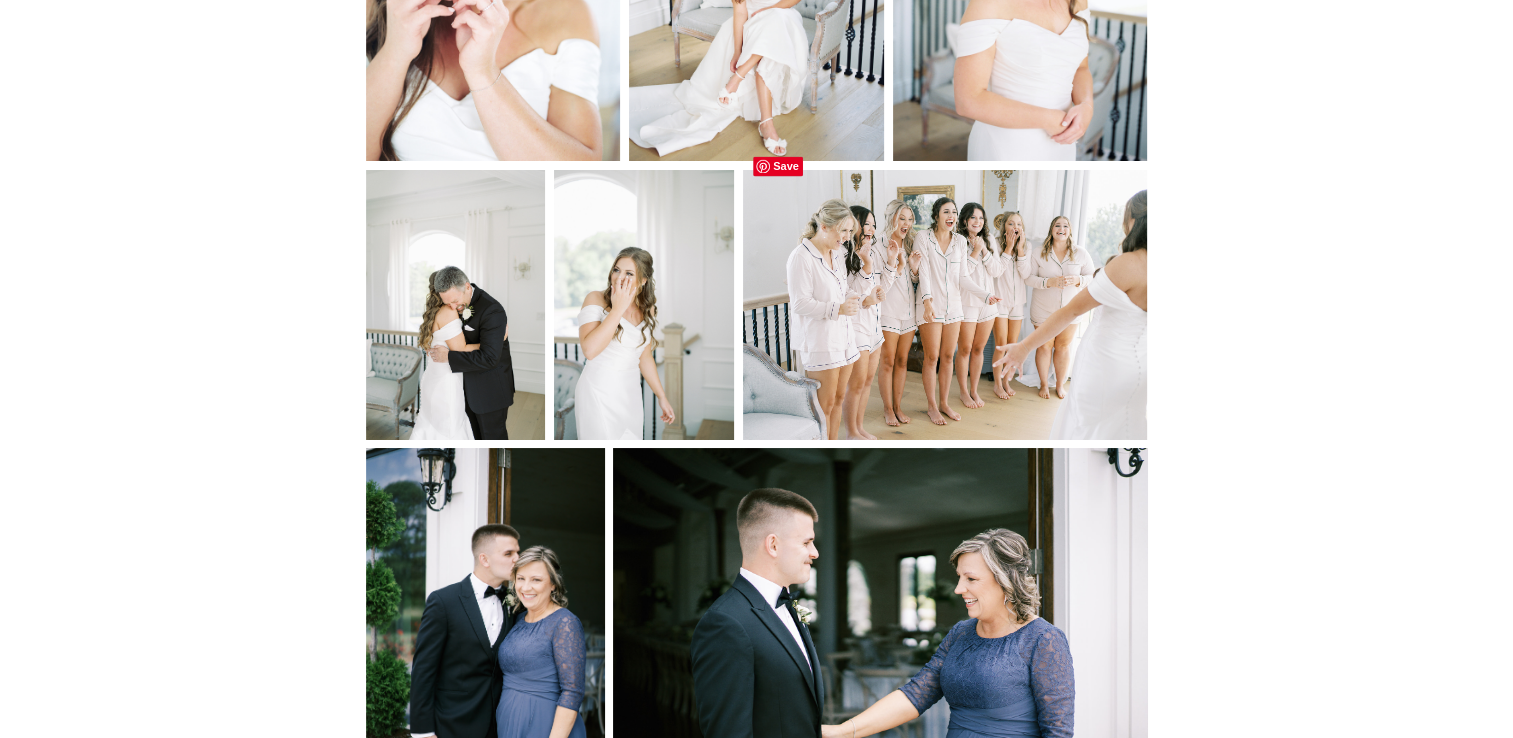 click at bounding box center [945, 305] 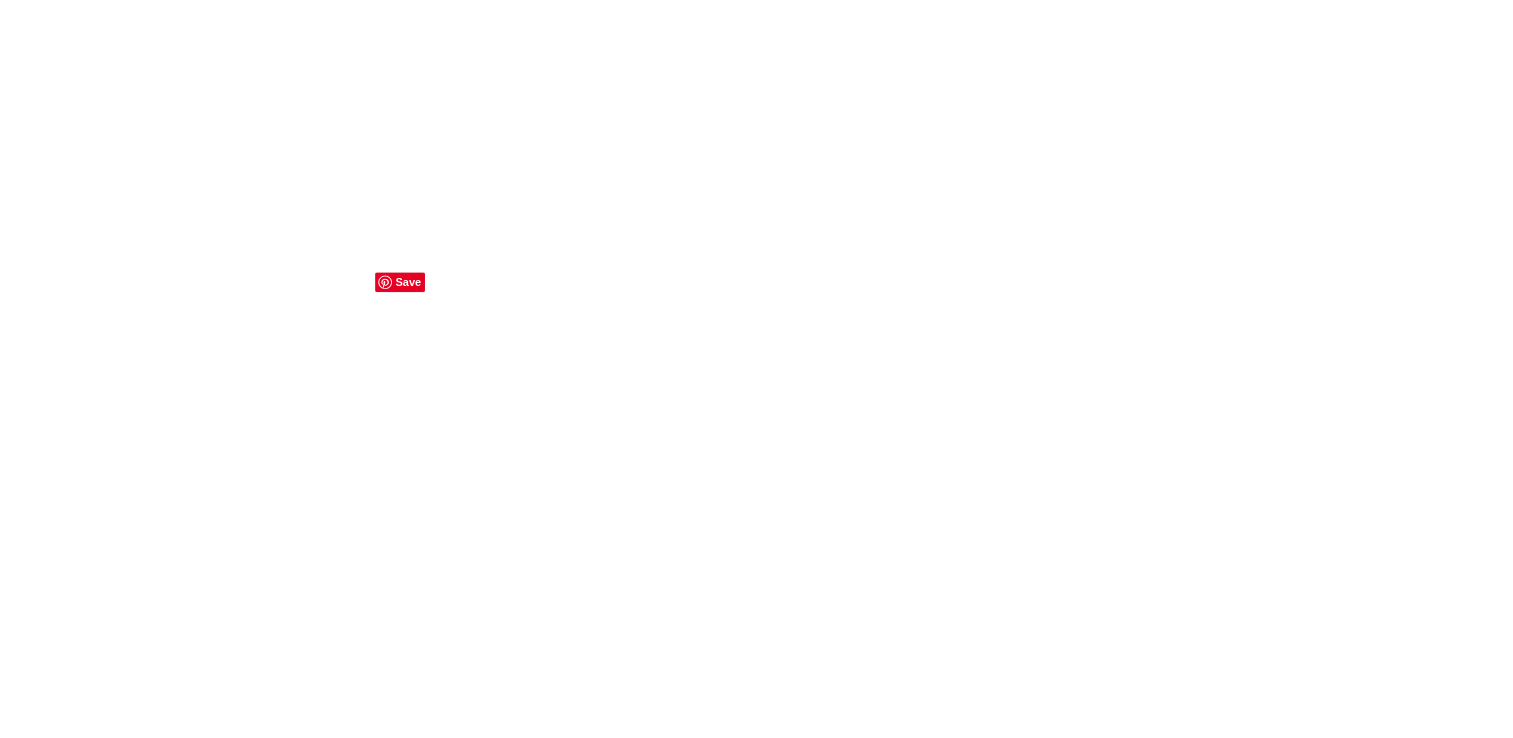 scroll, scrollTop: 1726, scrollLeft: 0, axis: vertical 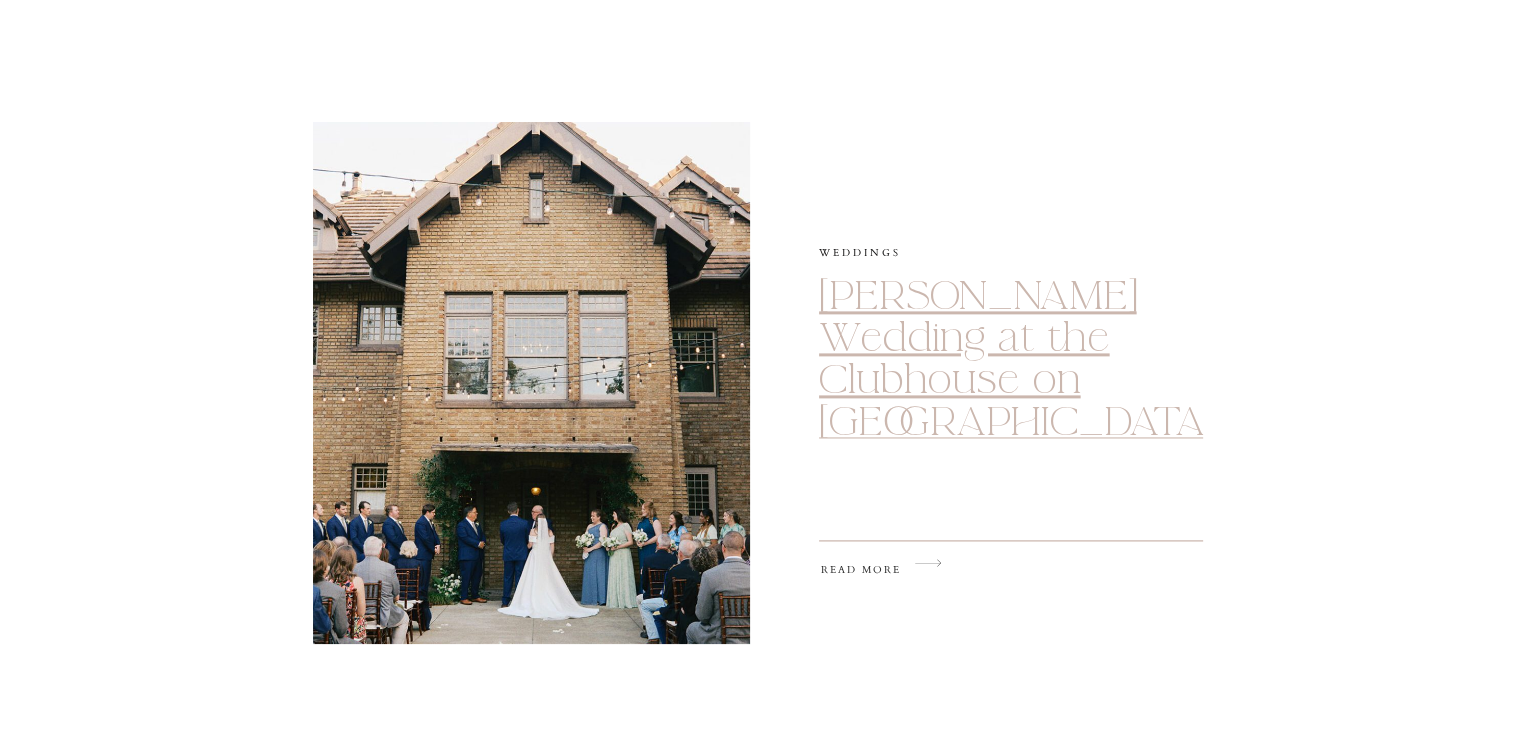 click on "Johnson-Nash Wedding at the Clubhouse on Highland" at bounding box center [1016, 359] 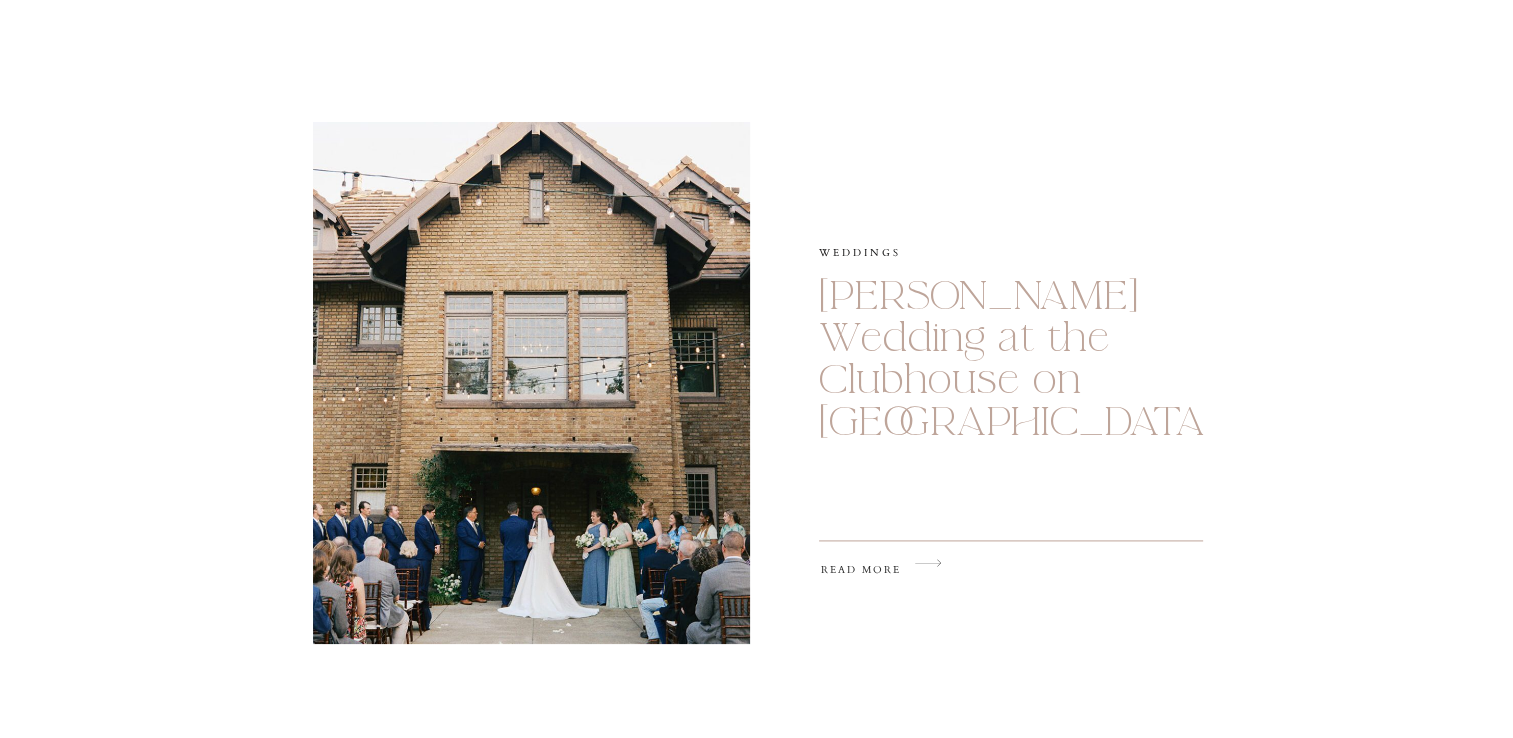 scroll, scrollTop: 2856, scrollLeft: 0, axis: vertical 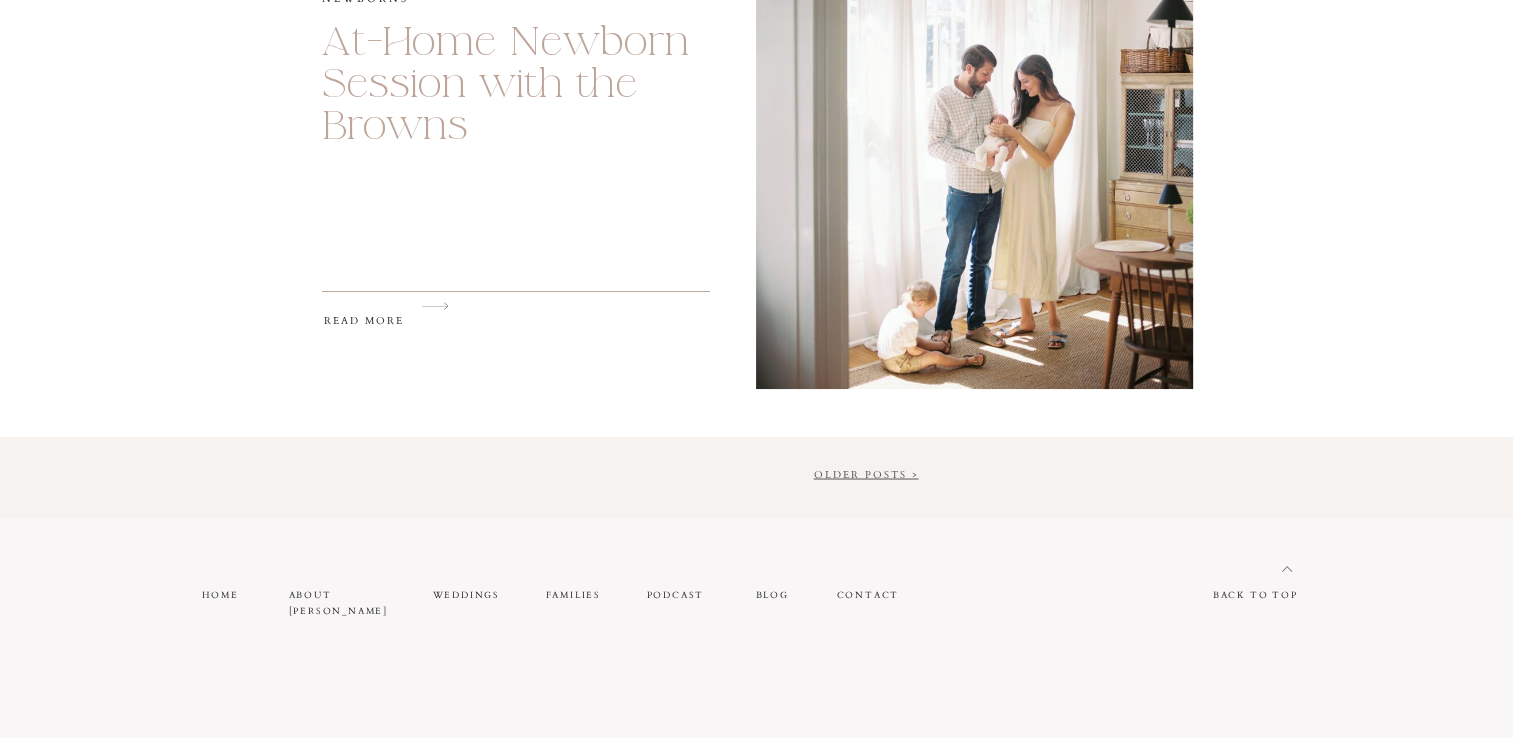 click on "Older Posts >" at bounding box center [866, 474] 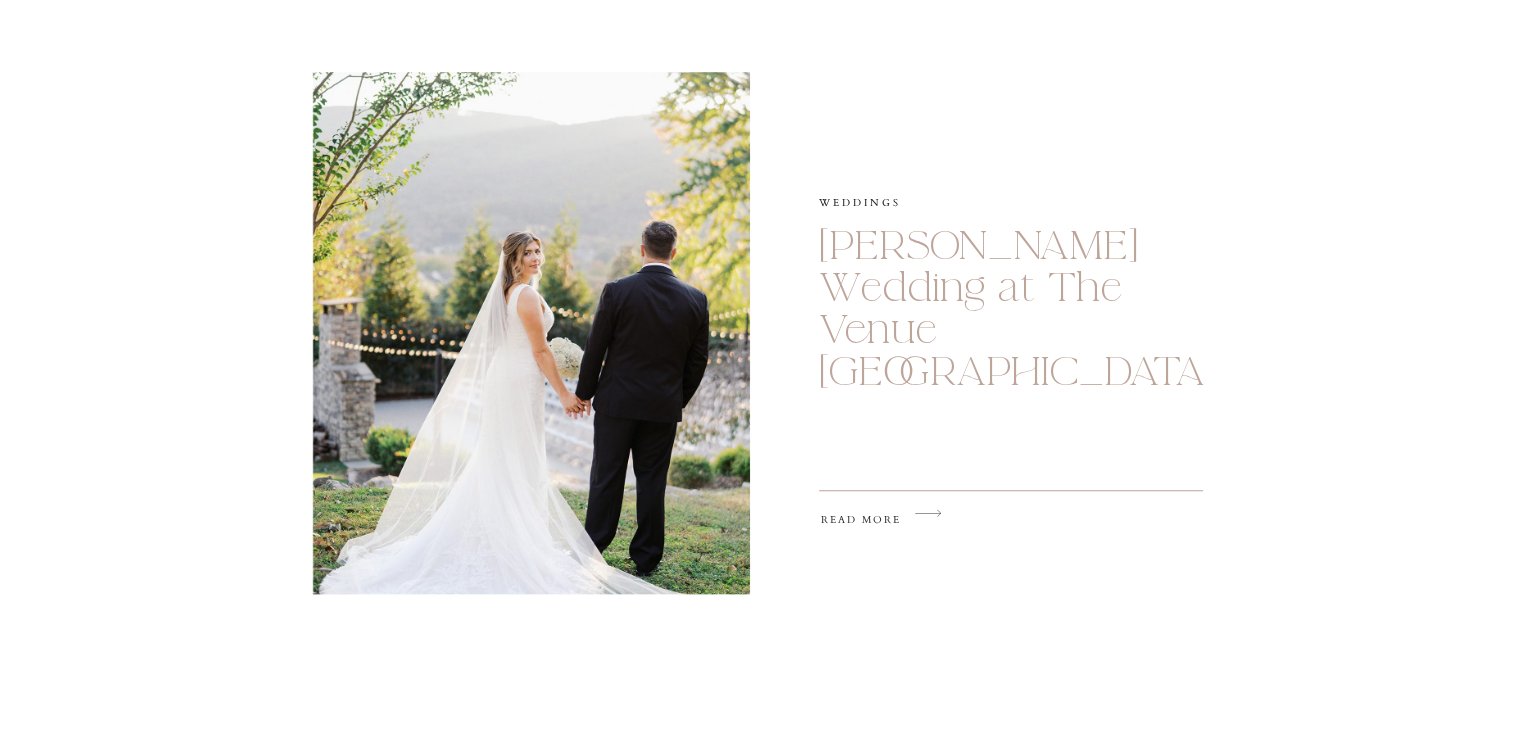 scroll, scrollTop: 1432, scrollLeft: 0, axis: vertical 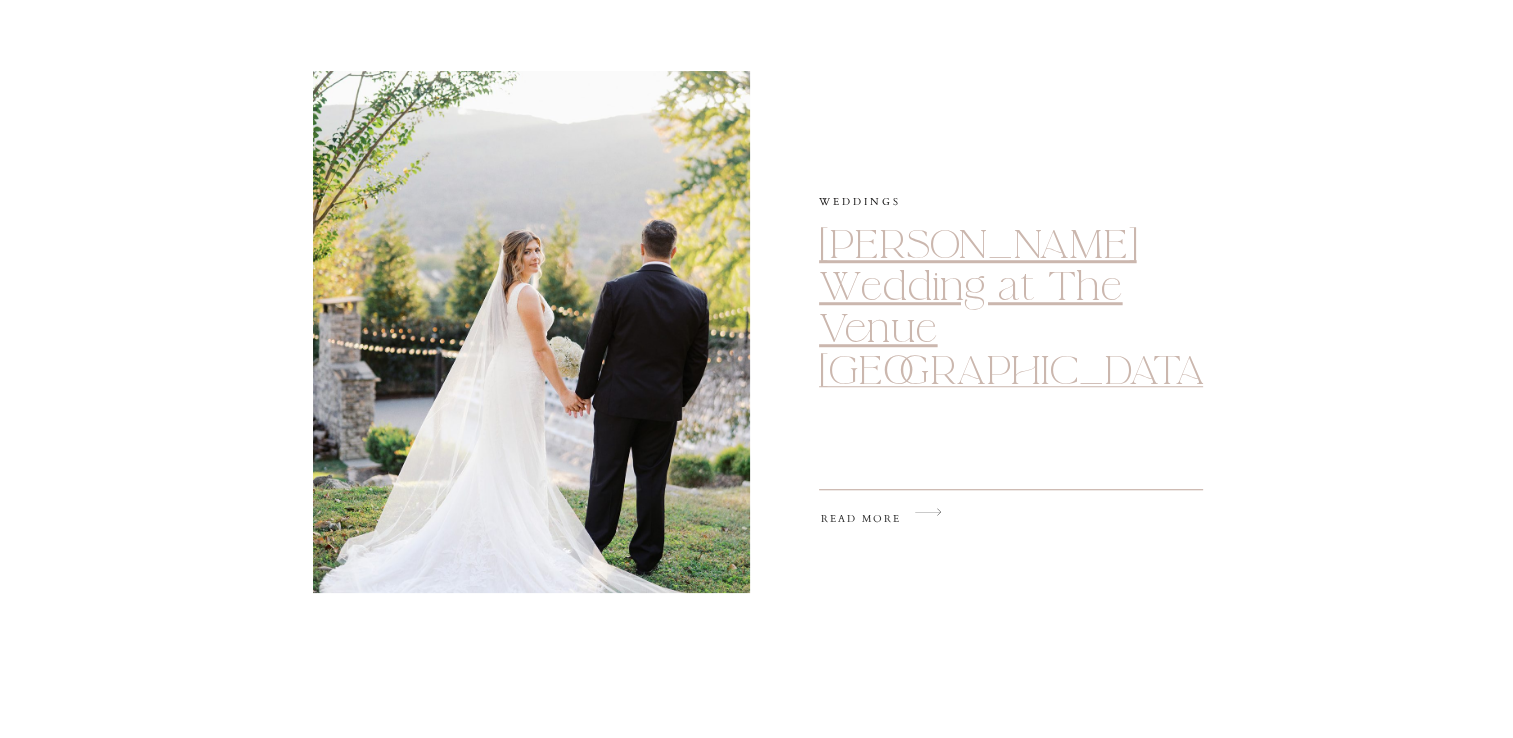 click on "Hackworth Wedding at The Venue Chattanooga" at bounding box center (1016, 308) 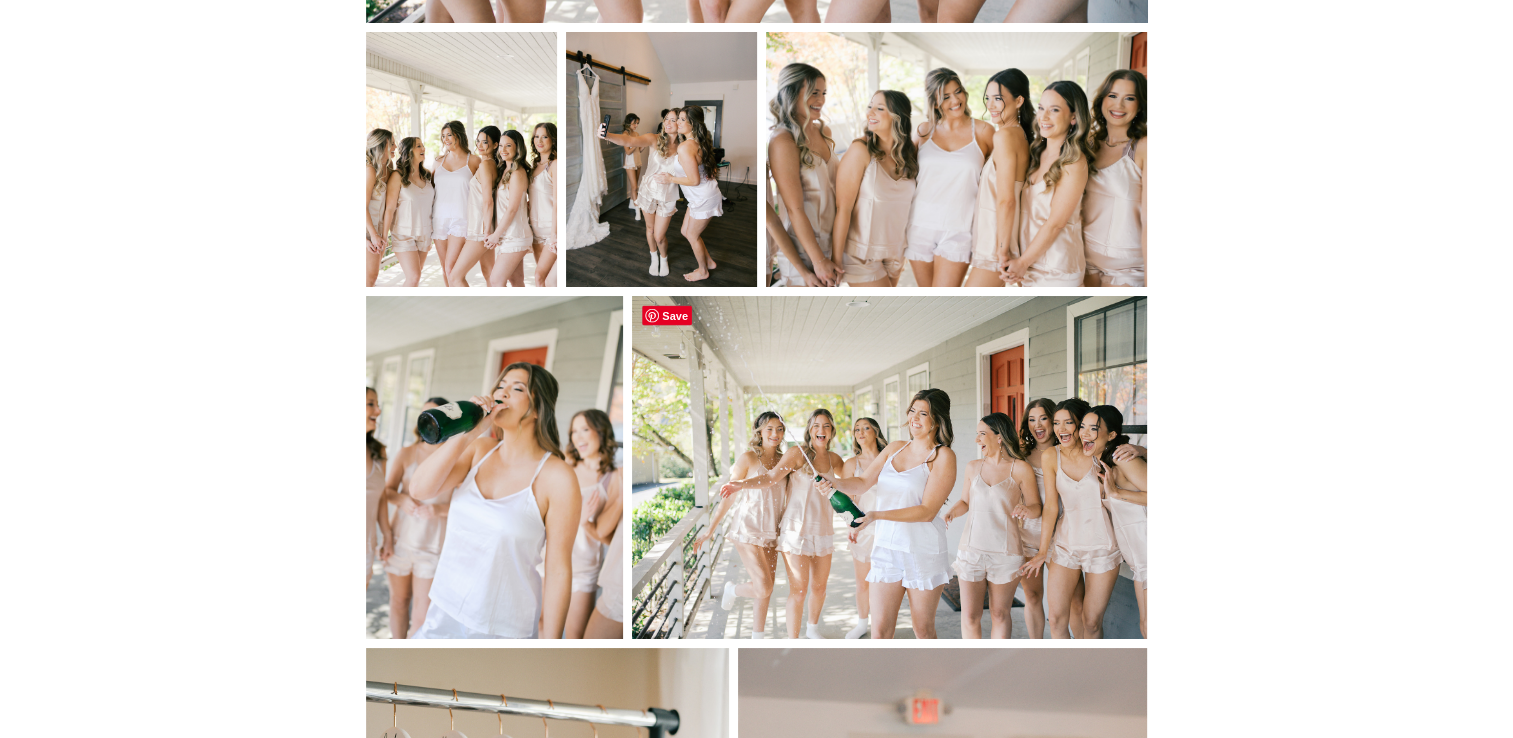 scroll, scrollTop: 4284, scrollLeft: 0, axis: vertical 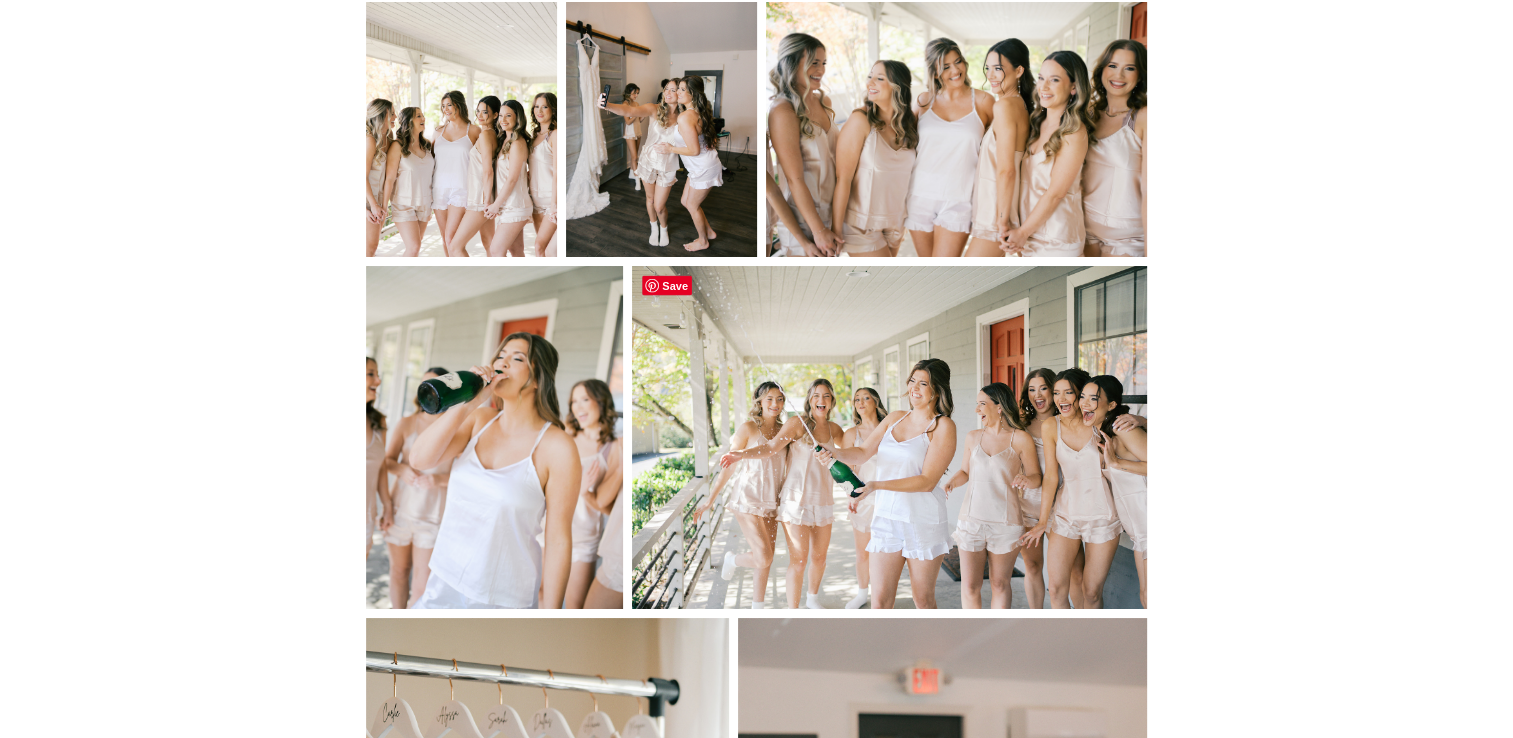 click at bounding box center [889, 438] 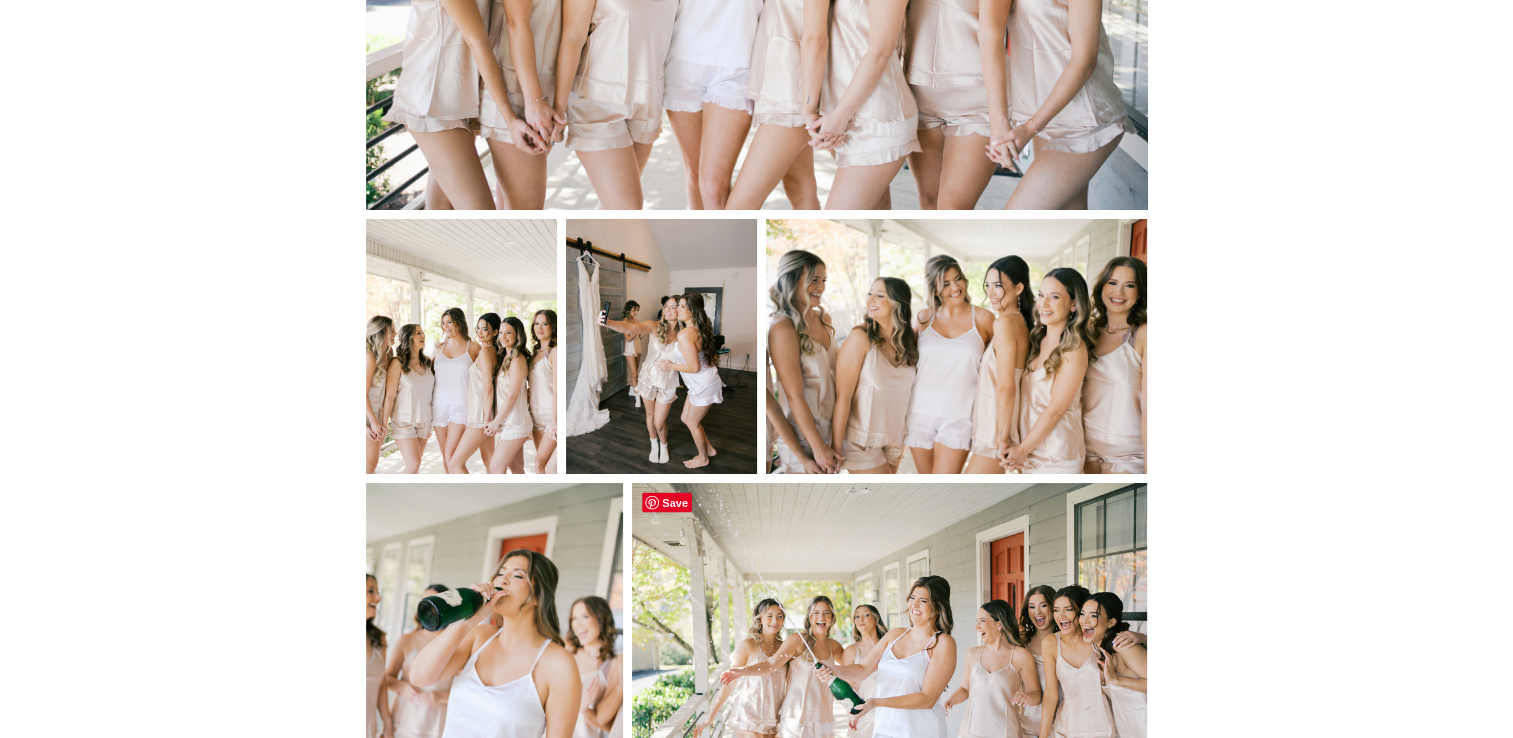 scroll, scrollTop: 4066, scrollLeft: 0, axis: vertical 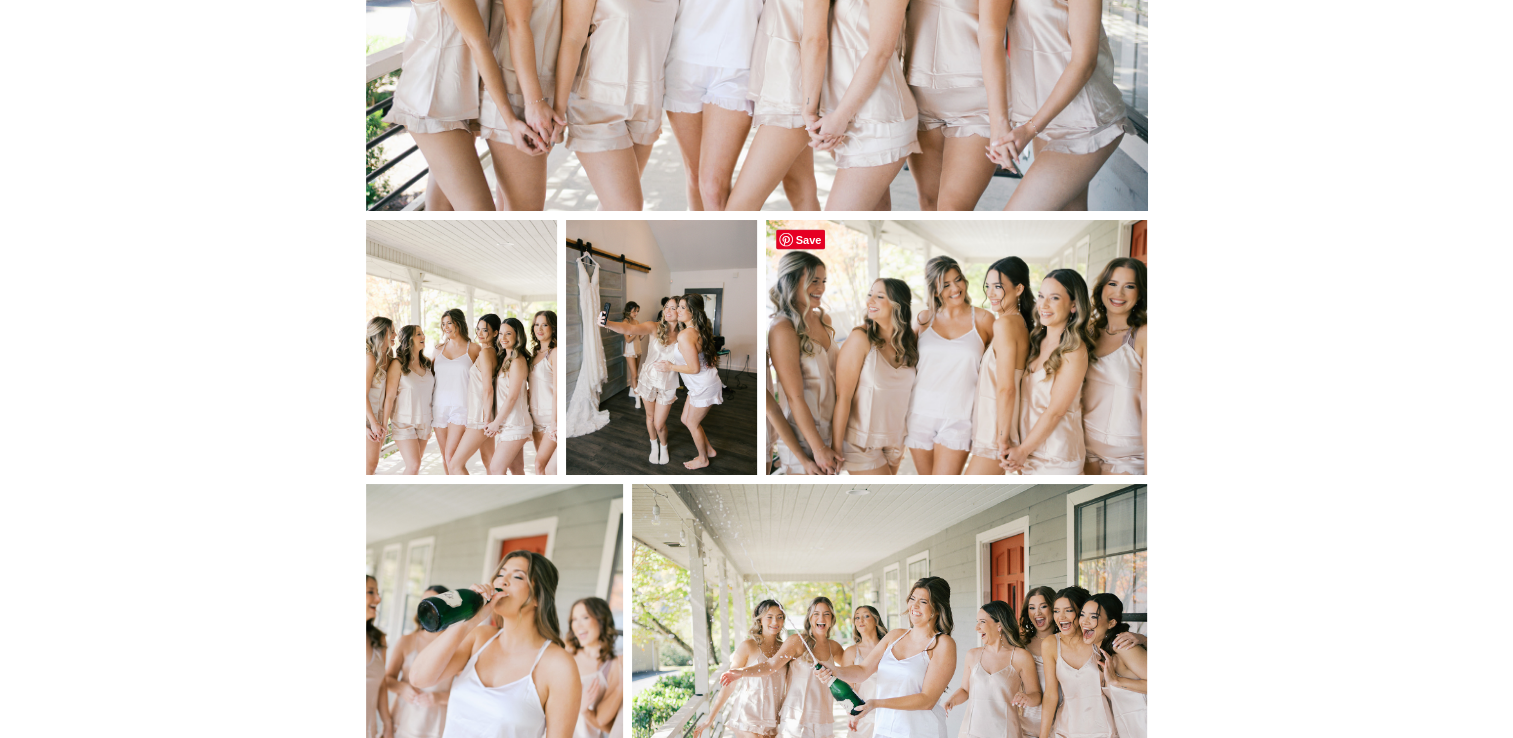 click at bounding box center (957, 347) 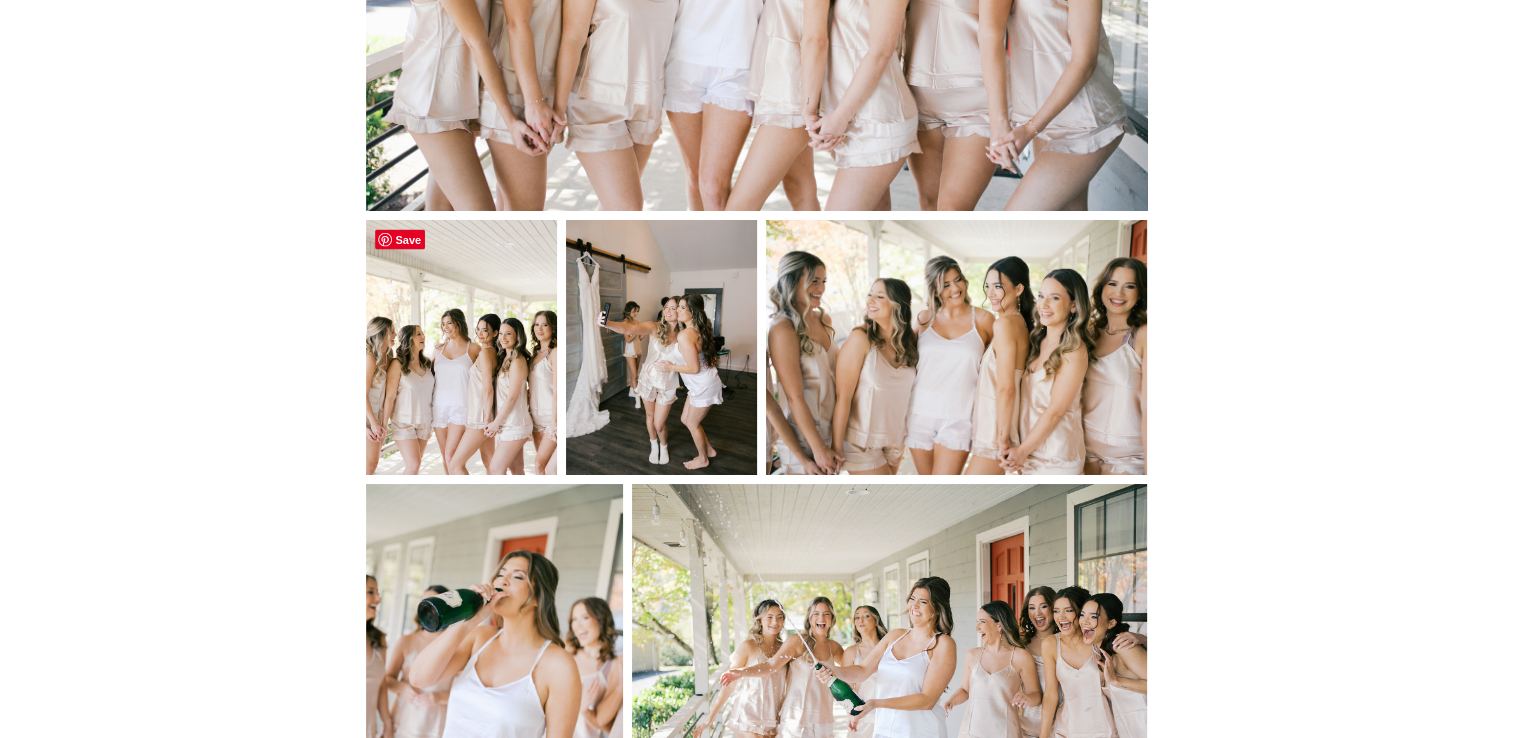 click at bounding box center [461, 347] 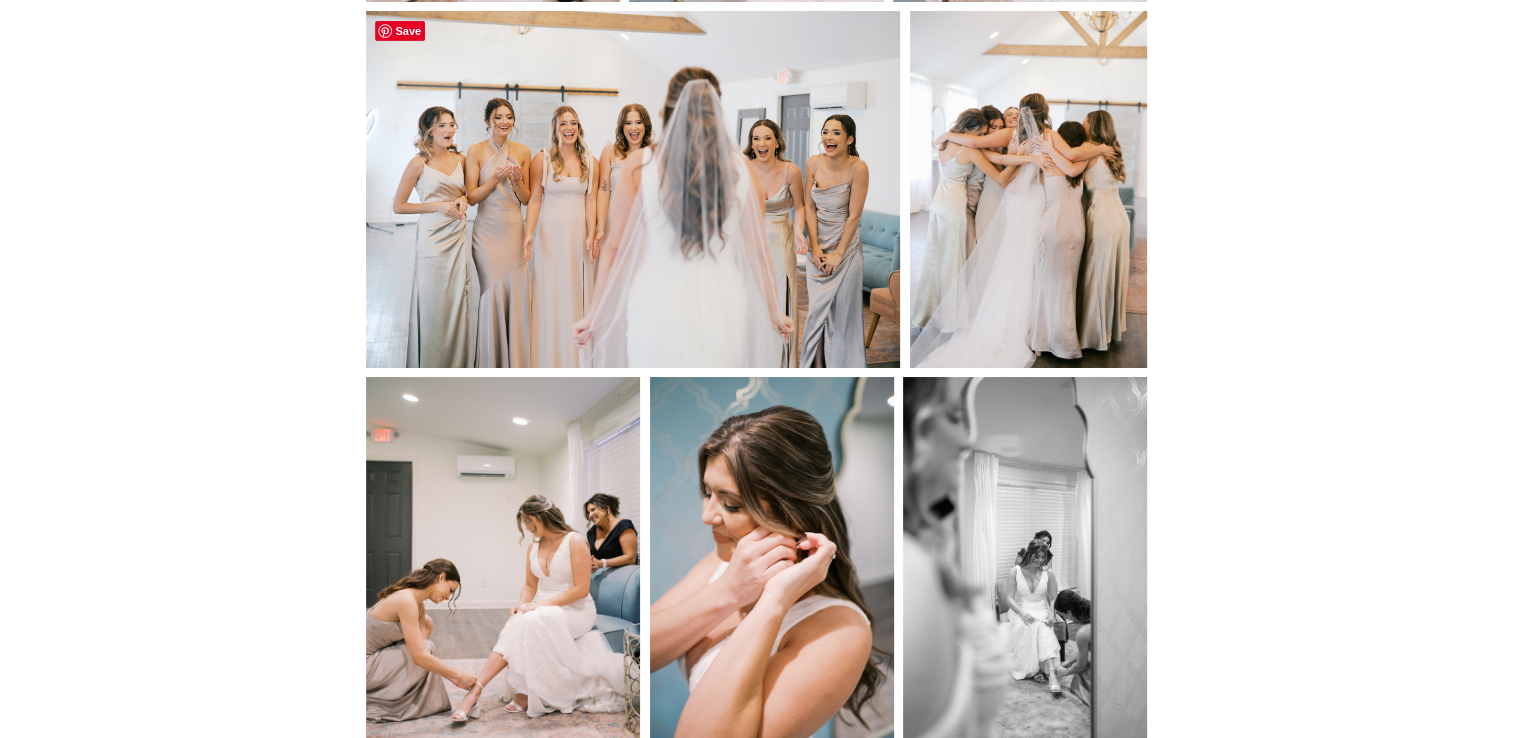 scroll, scrollTop: 7068, scrollLeft: 0, axis: vertical 